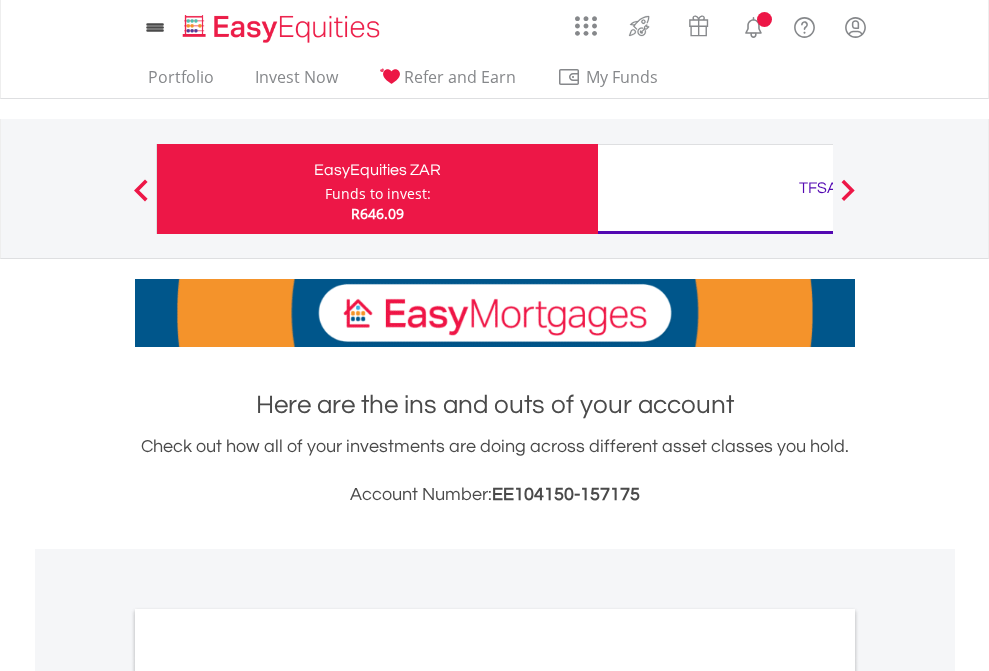 scroll, scrollTop: 0, scrollLeft: 0, axis: both 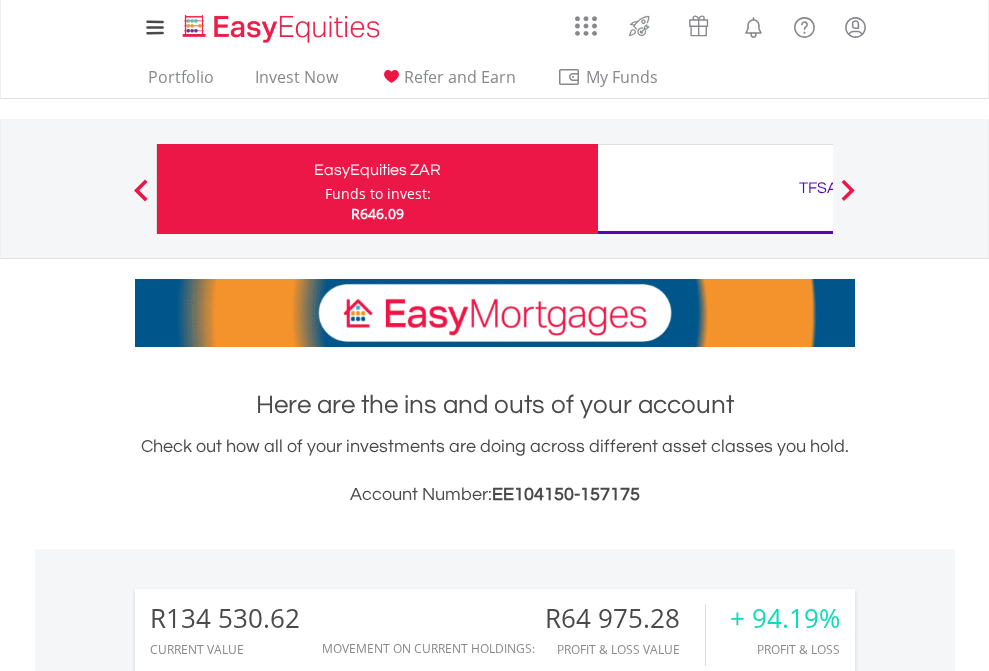 click on "Funds to invest:" at bounding box center [378, 194] 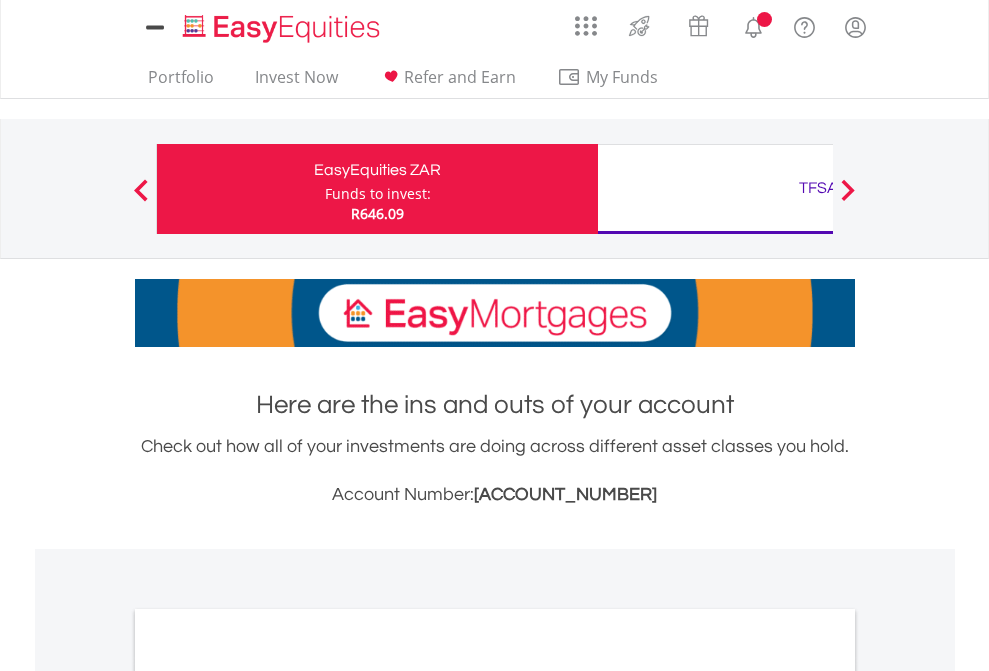 scroll, scrollTop: 0, scrollLeft: 0, axis: both 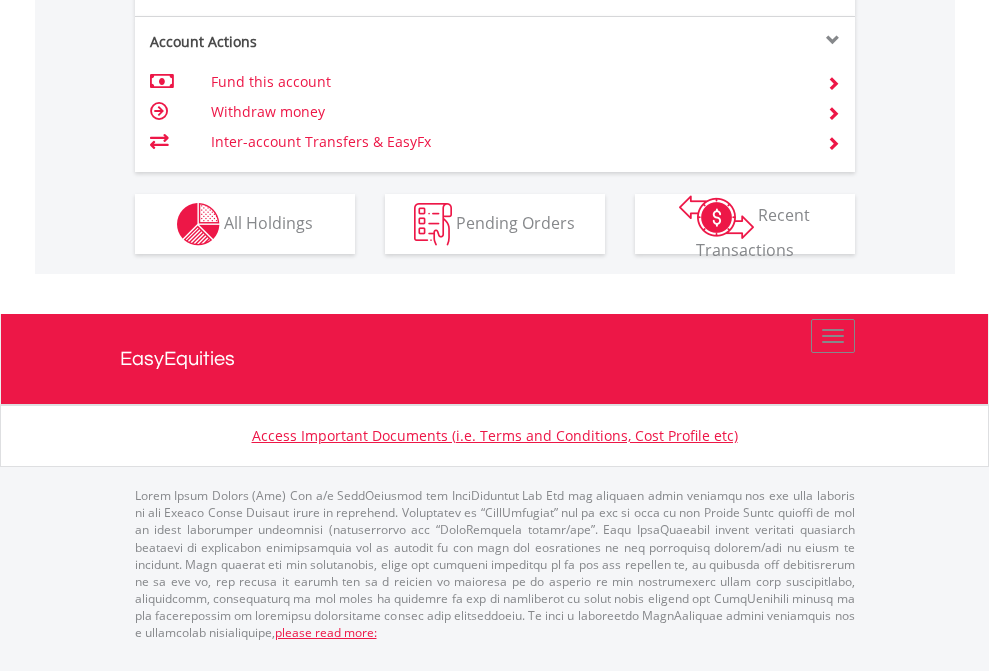 click on "Investment types" at bounding box center (706, -337) 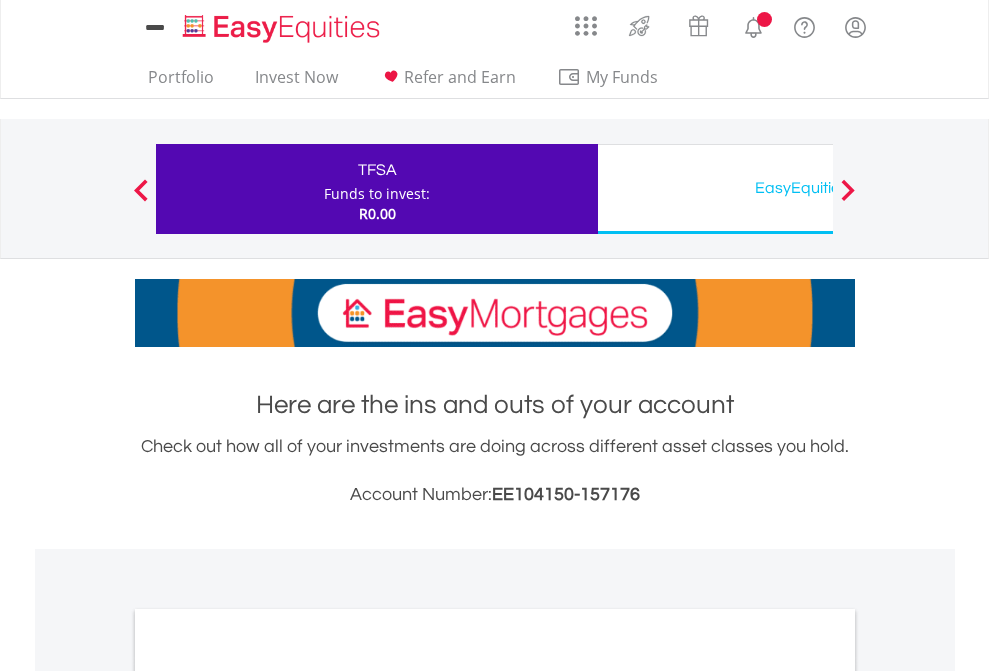 scroll, scrollTop: 0, scrollLeft: 0, axis: both 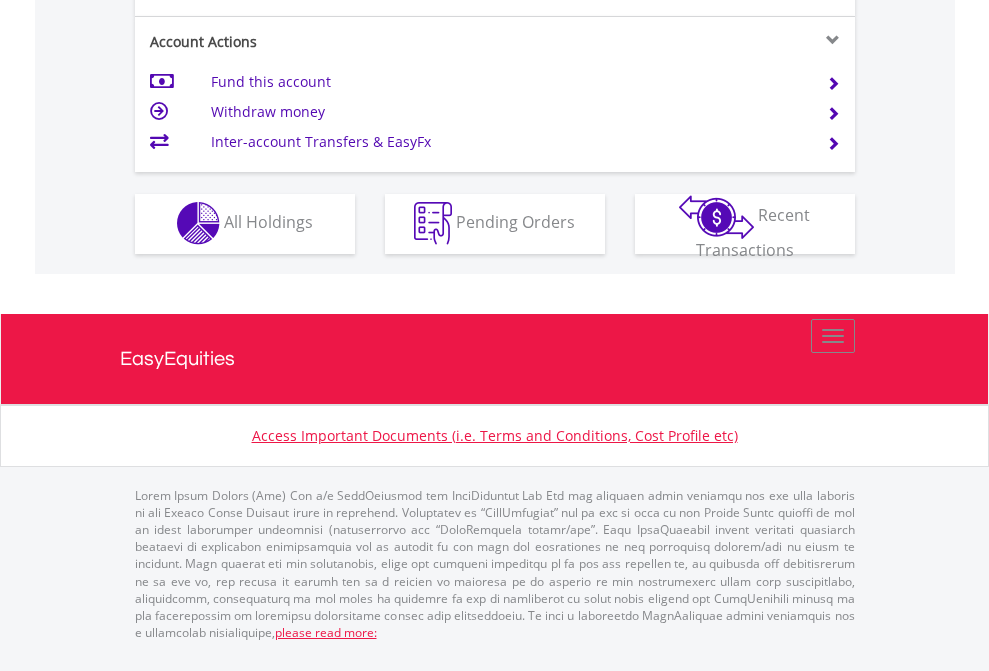 click on "Investment types" at bounding box center (706, -353) 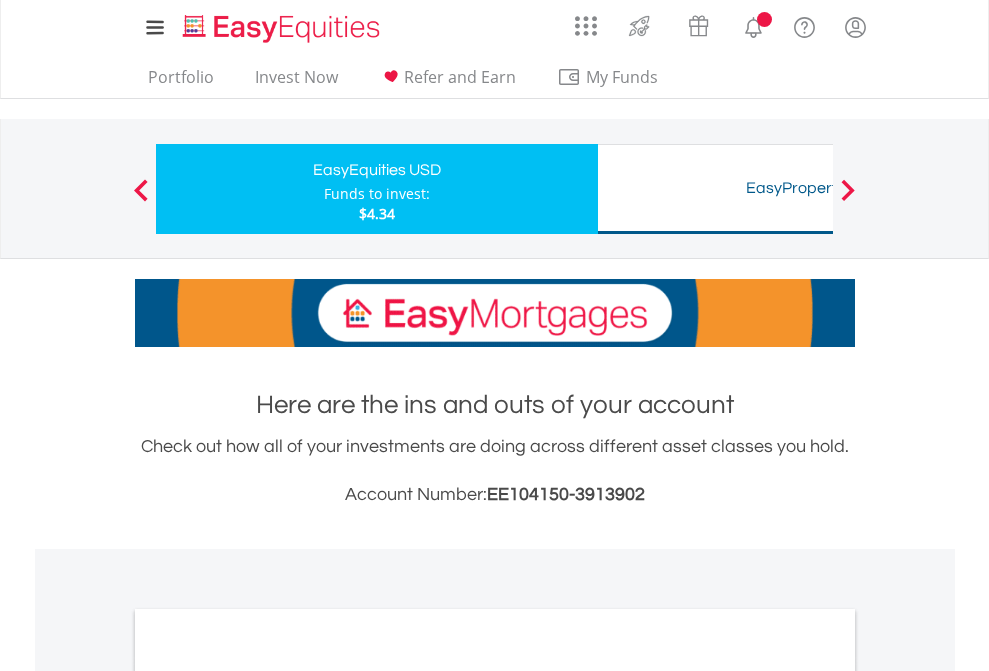 scroll, scrollTop: 0, scrollLeft: 0, axis: both 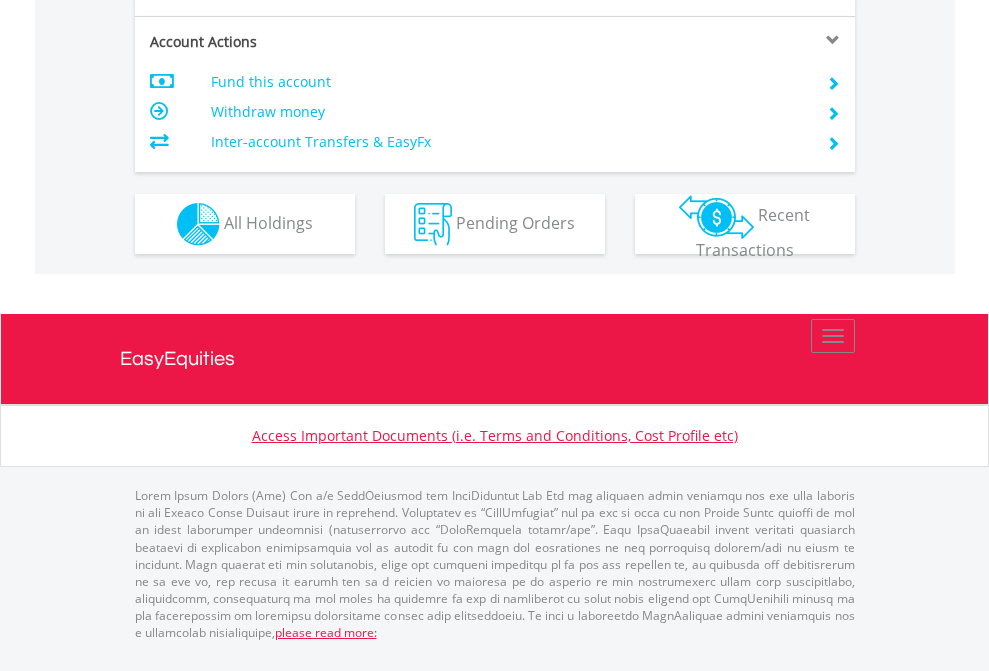 click on "Investment types" at bounding box center [706, -337] 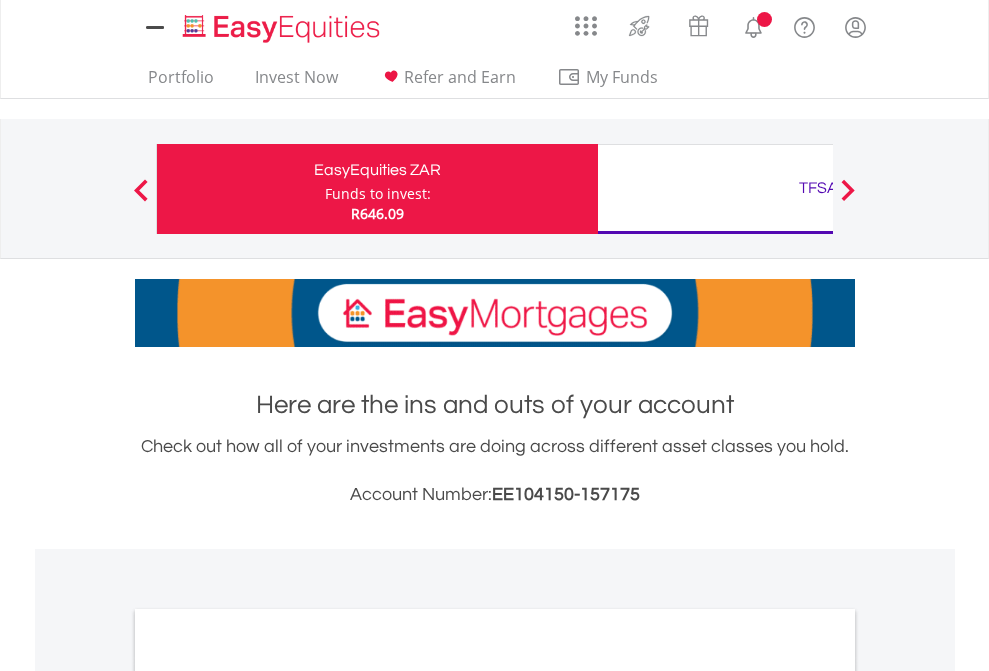 scroll, scrollTop: 0, scrollLeft: 0, axis: both 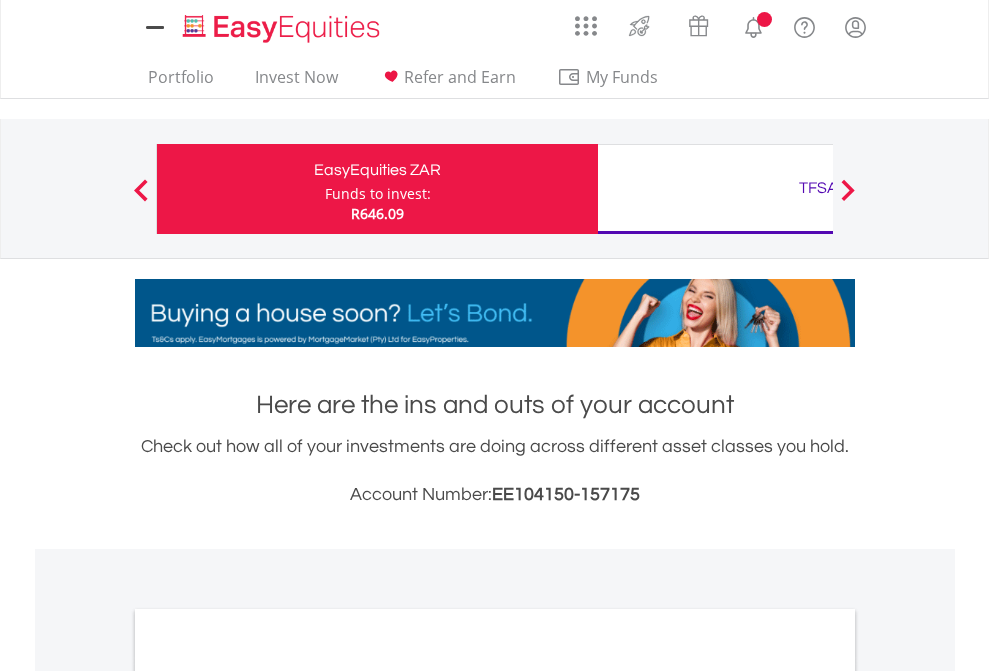 click on "All Holdings" at bounding box center (268, 1096) 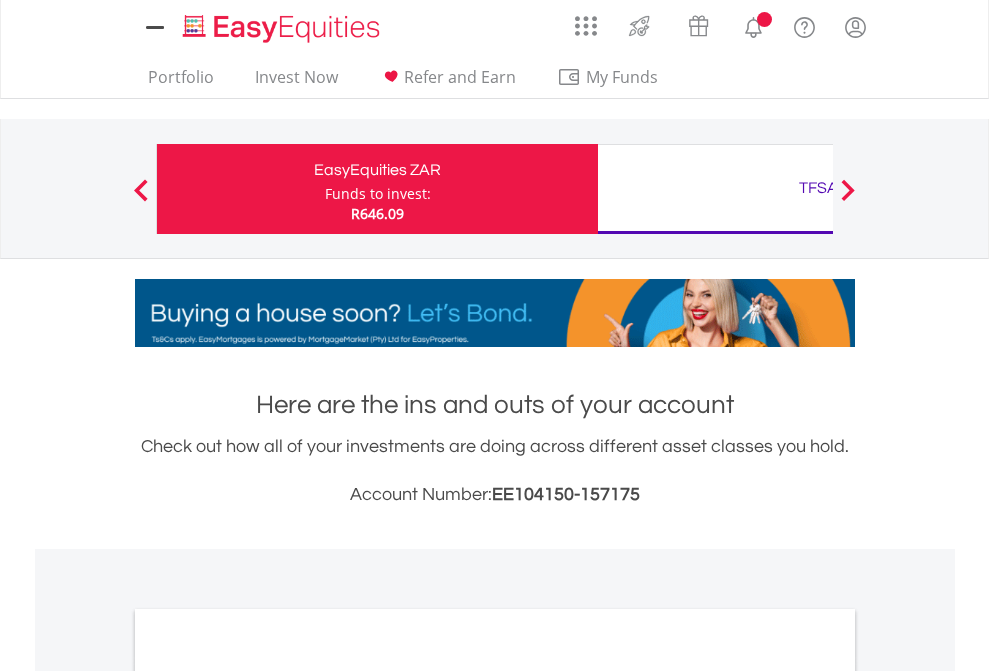 scroll, scrollTop: 1202, scrollLeft: 0, axis: vertical 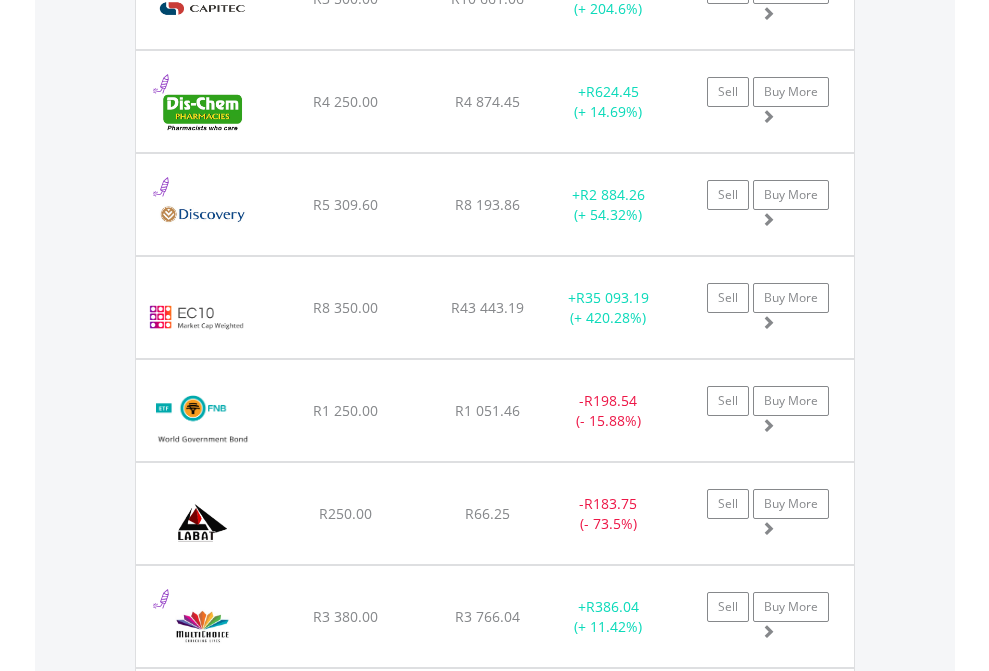 click on "TFSA" at bounding box center (818, -2196) 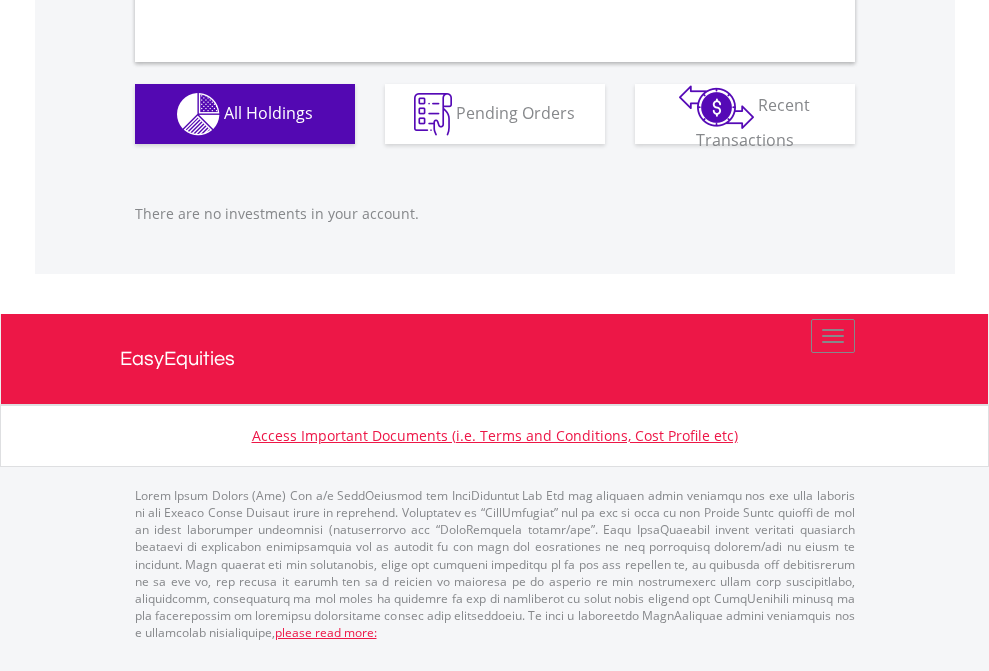 scroll, scrollTop: 1980, scrollLeft: 0, axis: vertical 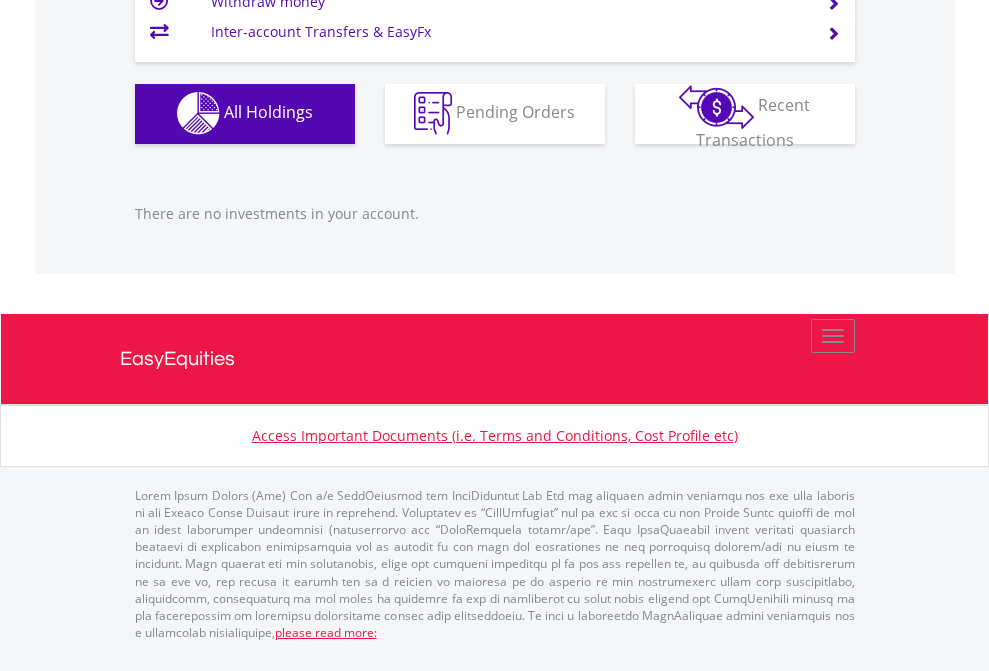 click on "EasyEquities USD" at bounding box center (818, -1142) 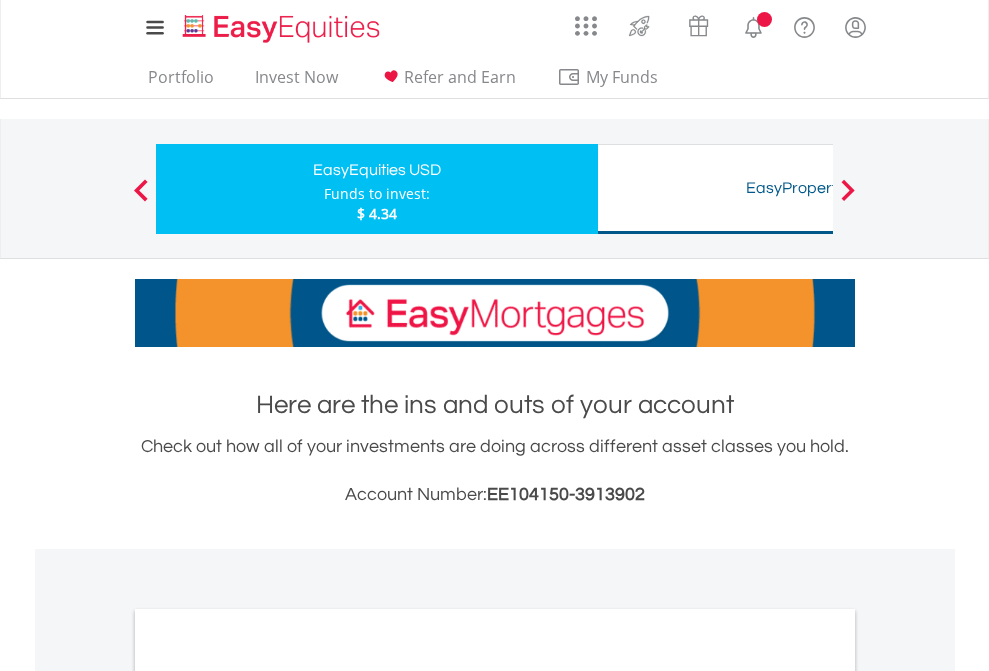 scroll, scrollTop: 0, scrollLeft: 0, axis: both 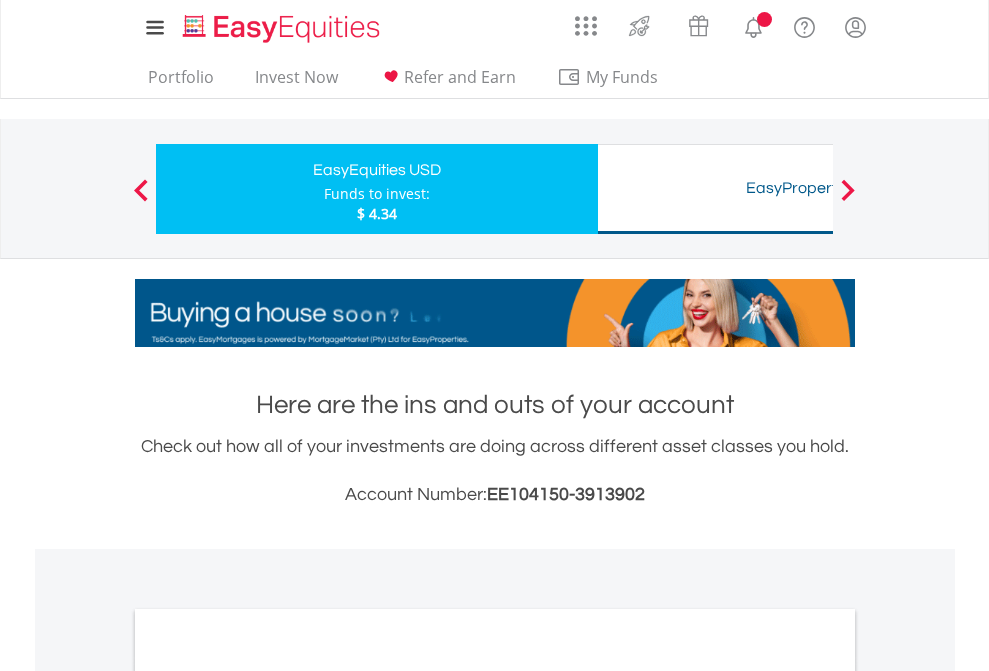 click on "All Holdings" at bounding box center [268, 1096] 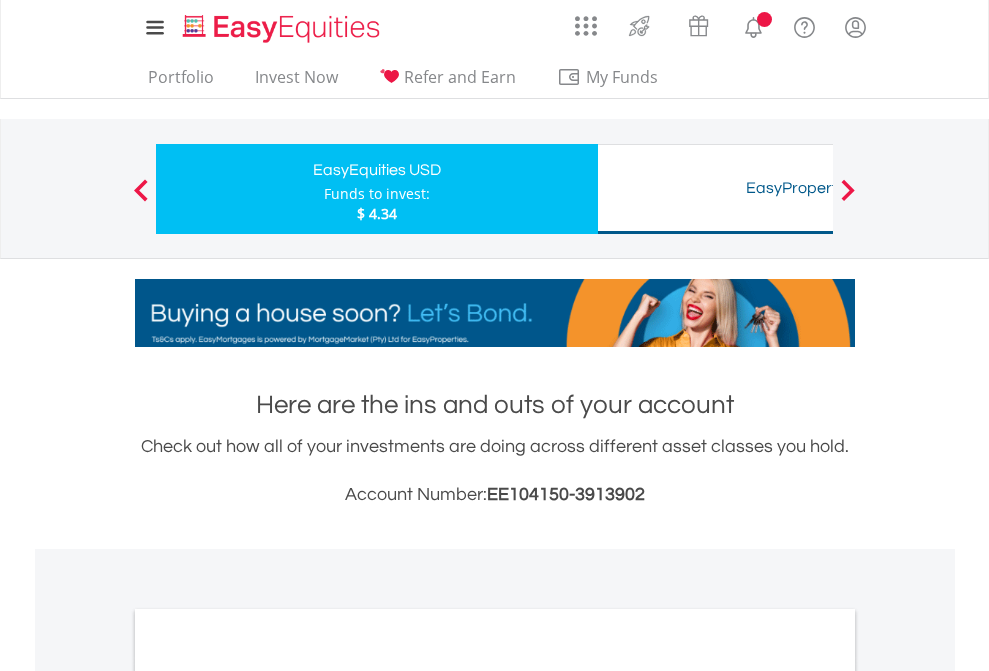 scroll, scrollTop: 1202, scrollLeft: 0, axis: vertical 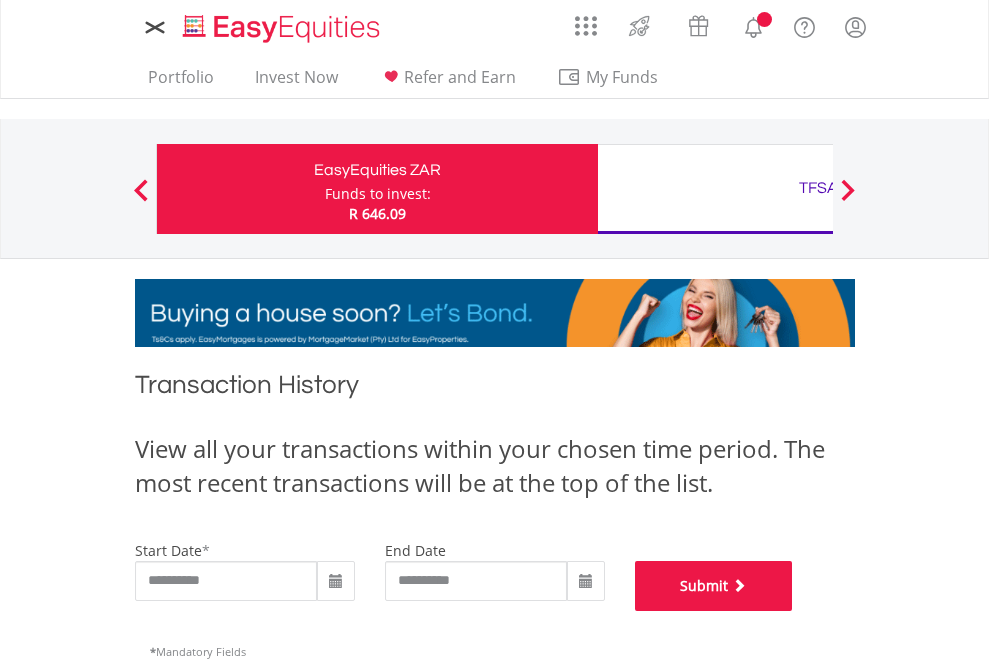click on "Submit" at bounding box center [714, 586] 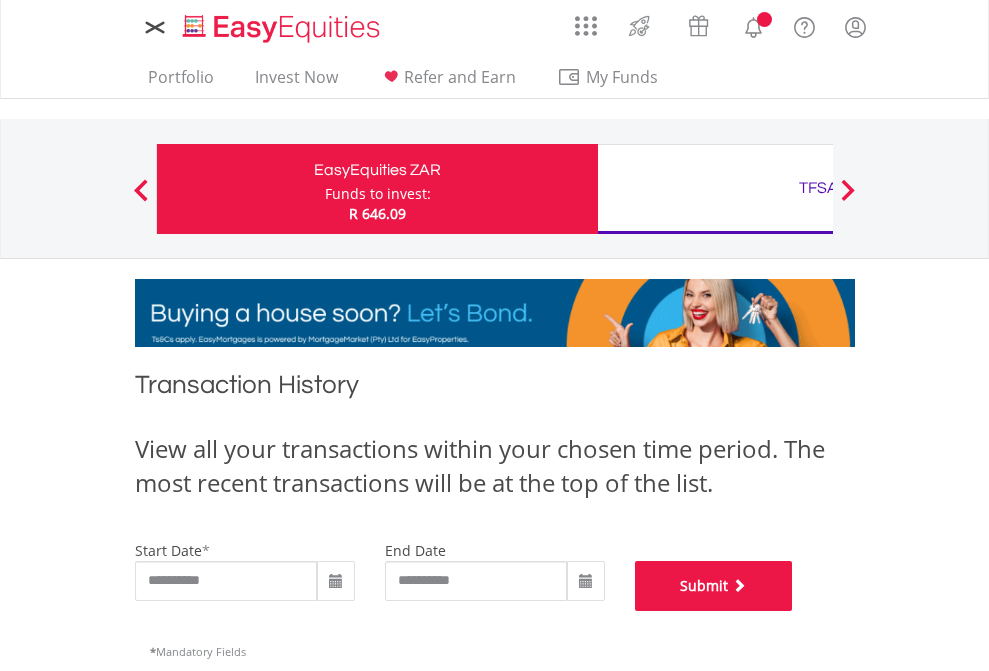 scroll, scrollTop: 811, scrollLeft: 0, axis: vertical 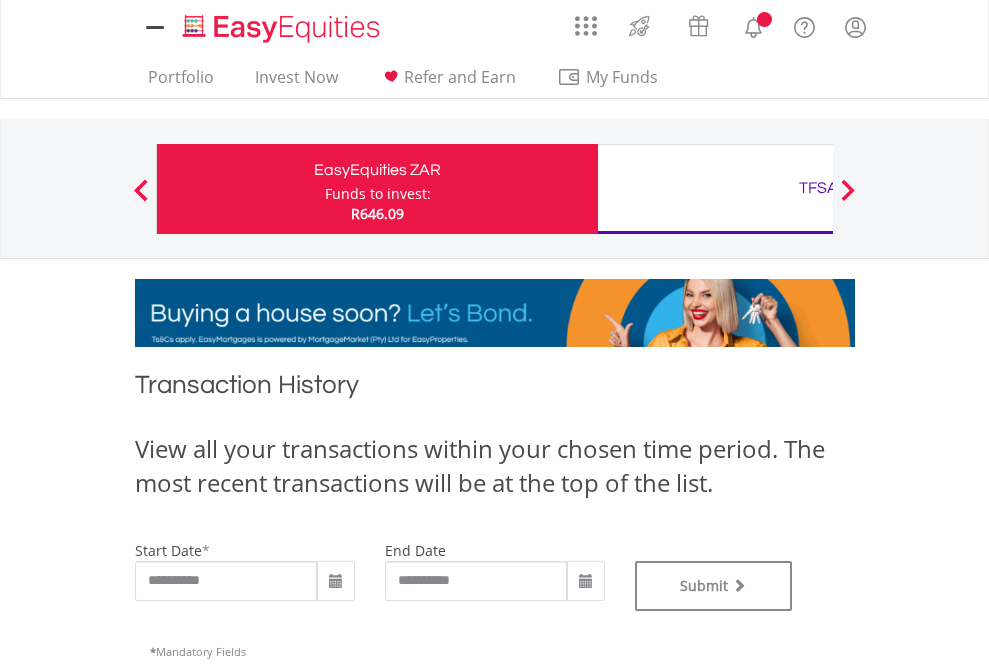 click on "TFSA" at bounding box center (818, 188) 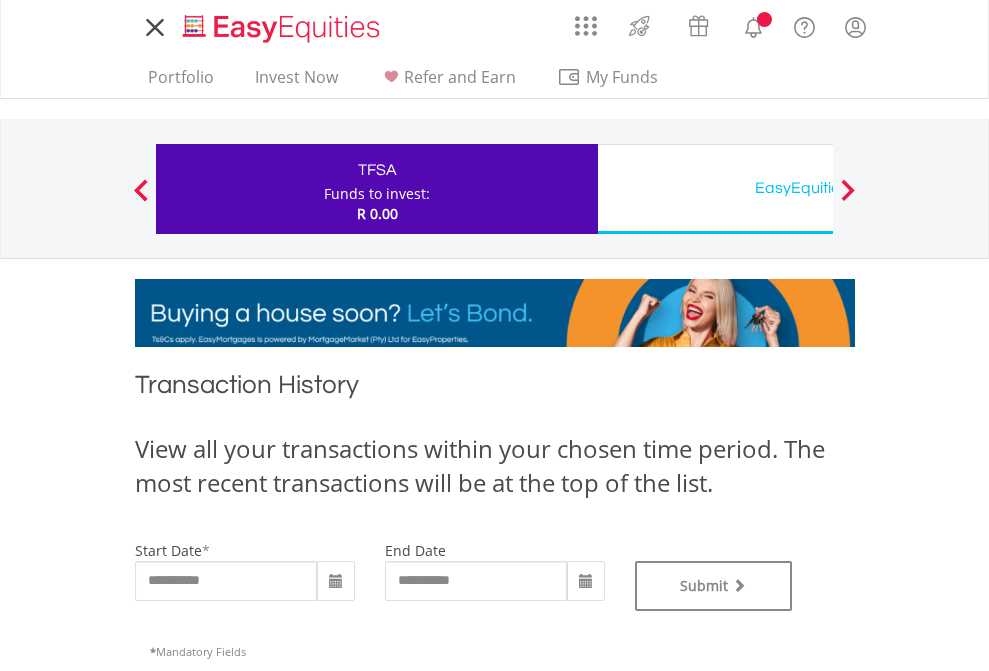 scroll, scrollTop: 0, scrollLeft: 0, axis: both 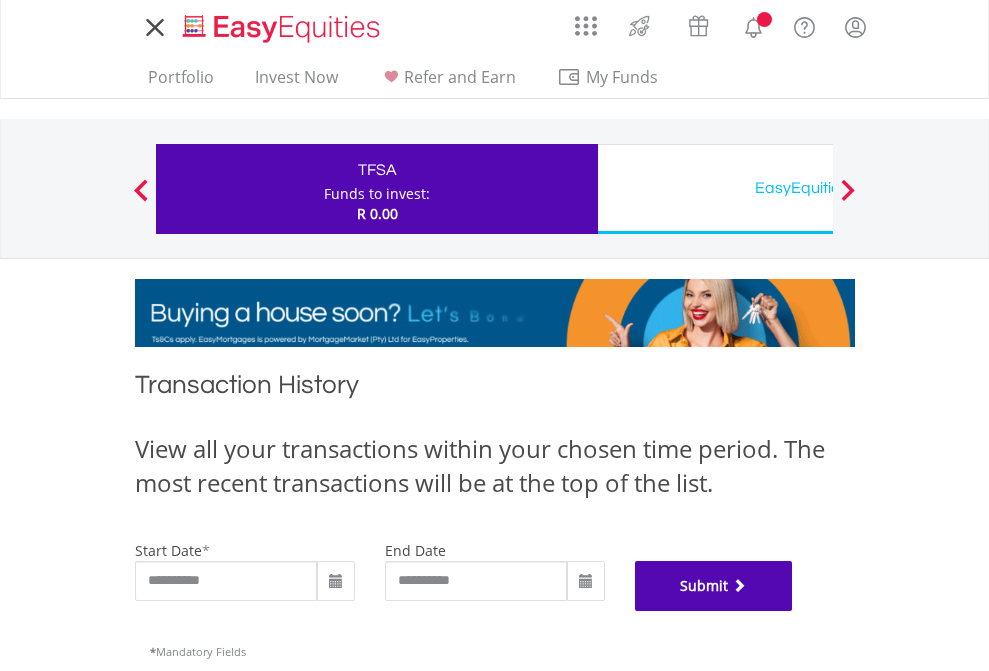 click on "Submit" at bounding box center [714, 586] 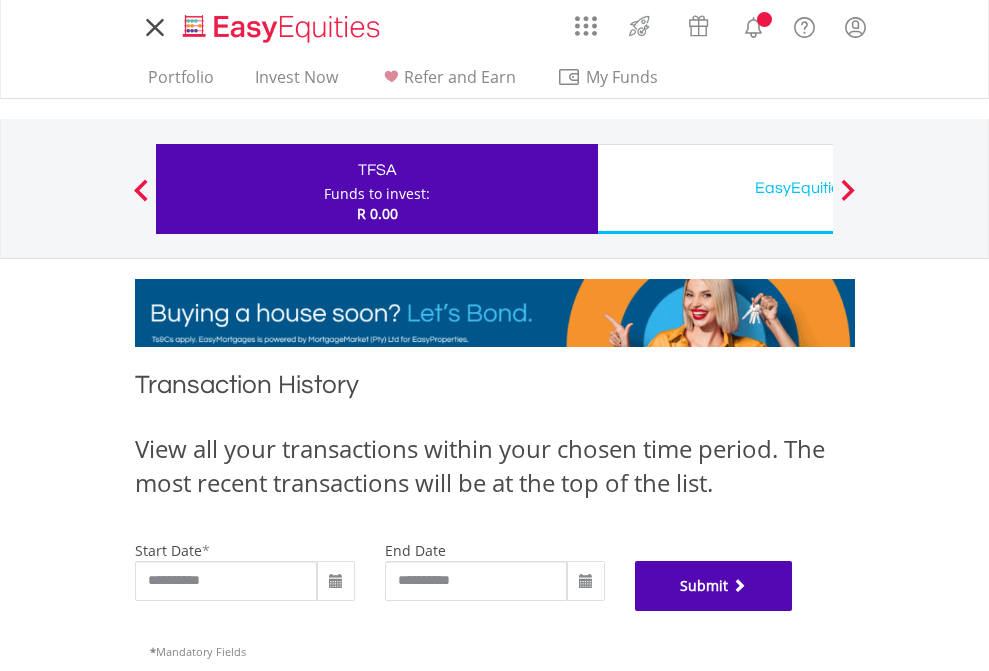 scroll, scrollTop: 811, scrollLeft: 0, axis: vertical 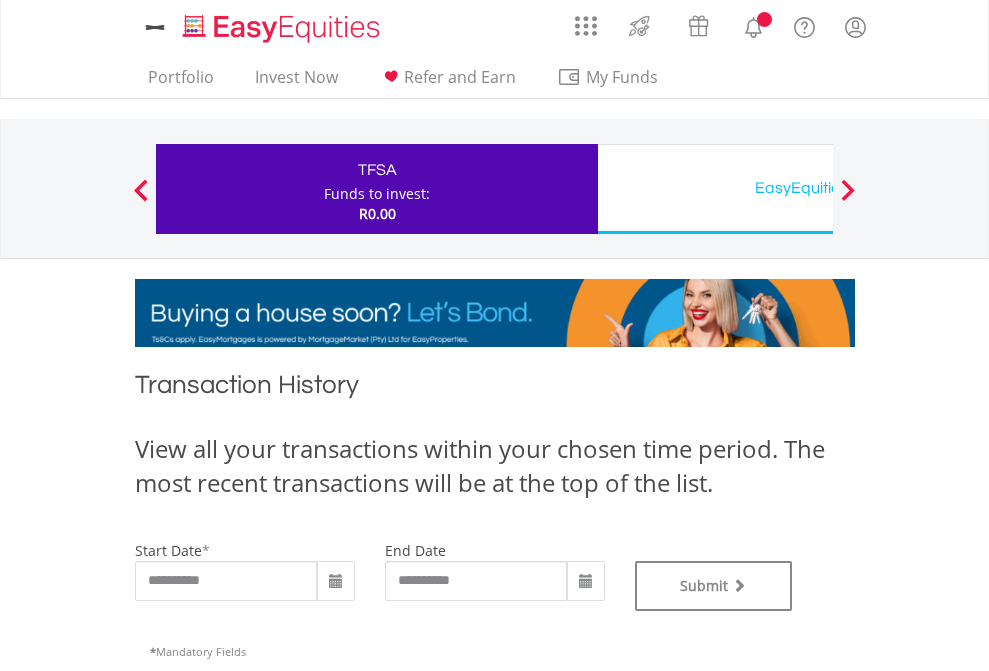 click on "EasyEquities USD" at bounding box center [818, 188] 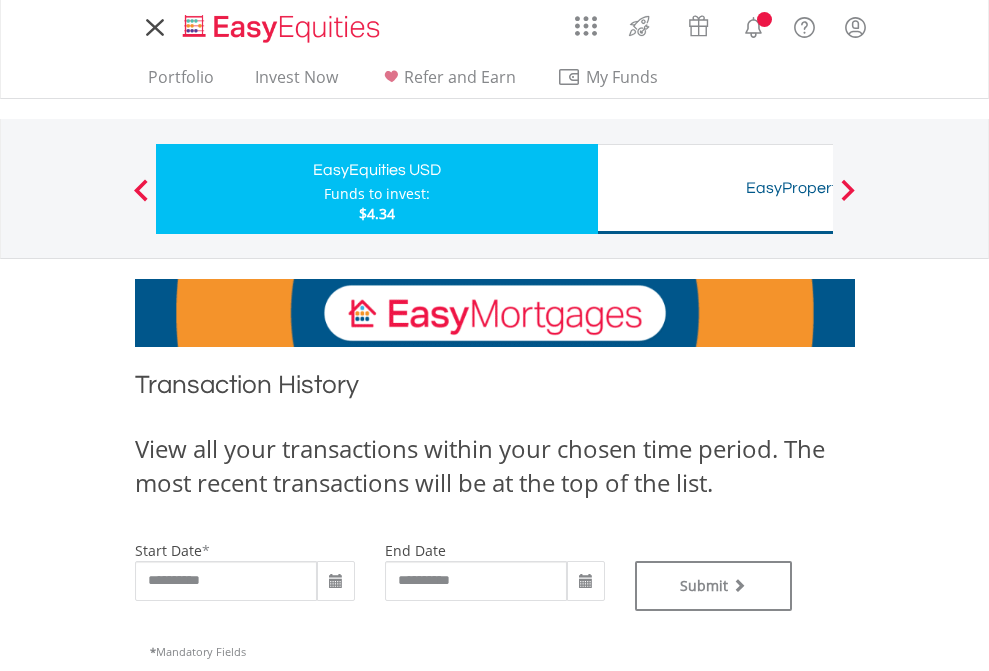 scroll, scrollTop: 0, scrollLeft: 0, axis: both 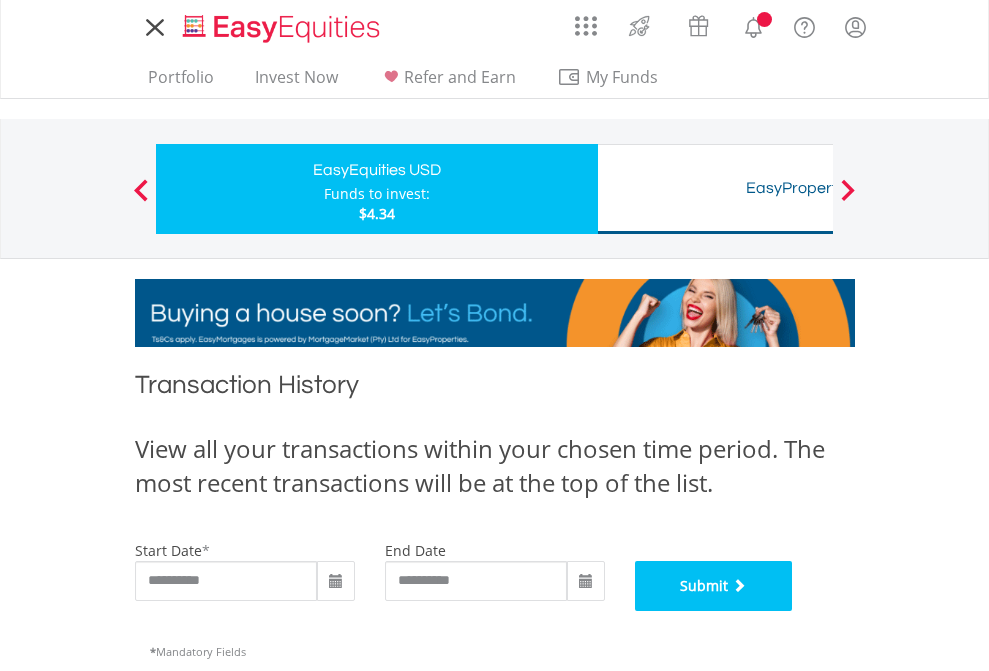 click on "Submit" at bounding box center (714, 586) 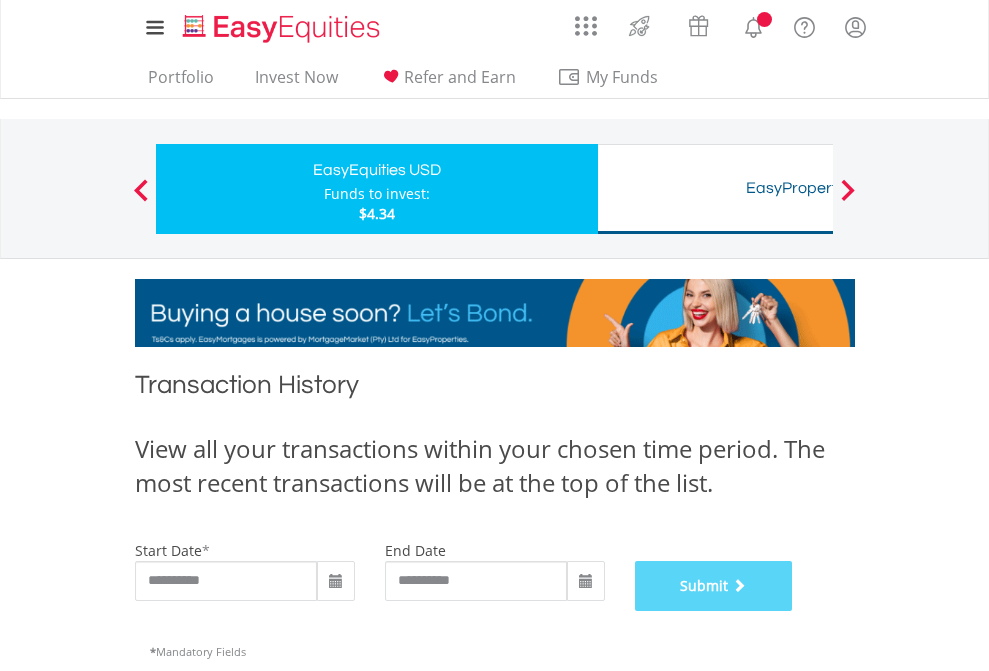 scroll, scrollTop: 811, scrollLeft: 0, axis: vertical 